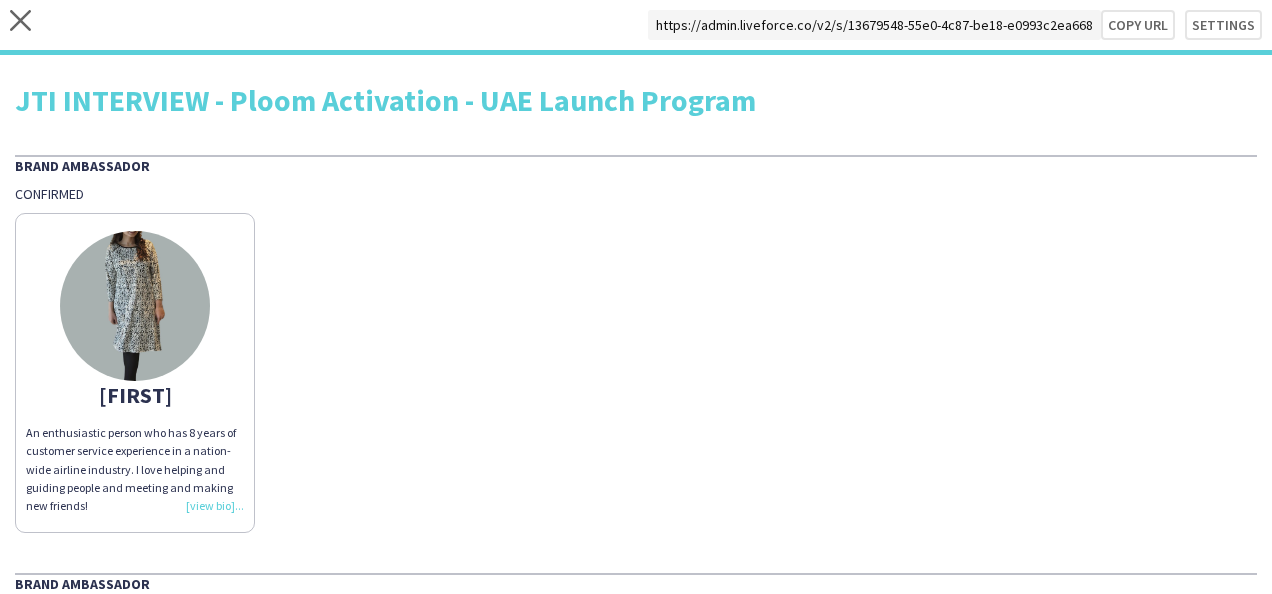 scroll, scrollTop: 0, scrollLeft: 0, axis: both 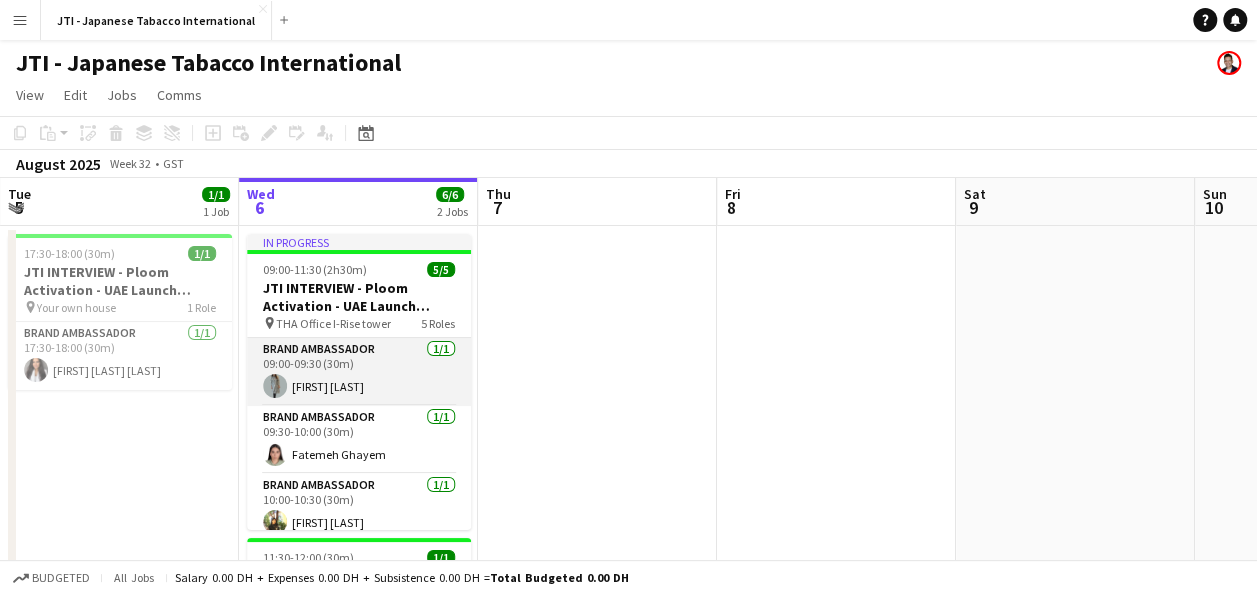 click on "Brand Ambassador    1/1   09:00-09:30 (30m)
[FIRST] [LAST]" at bounding box center (359, 372) 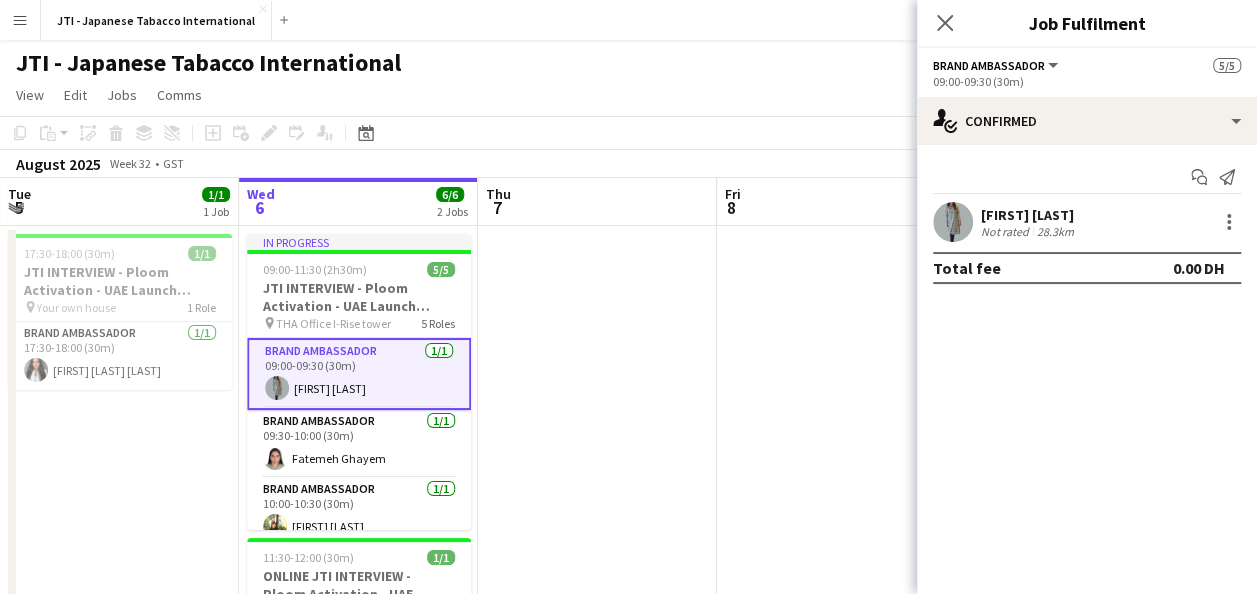 click on "[FIRST] [LAST]" at bounding box center [1029, 215] 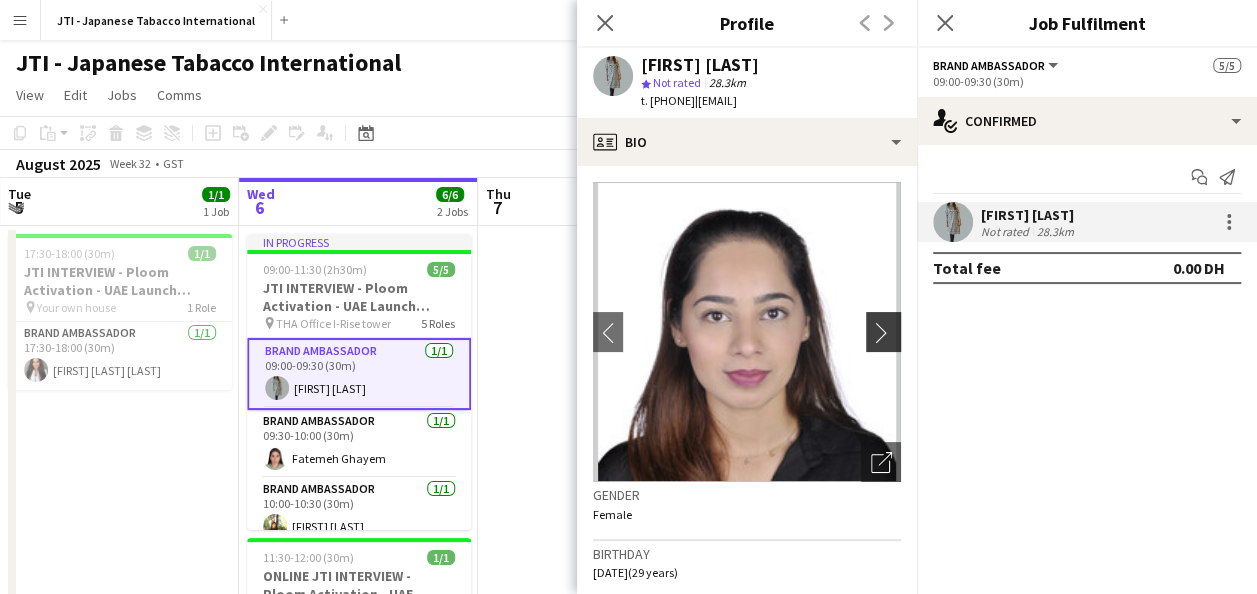 click on "chevron-right" 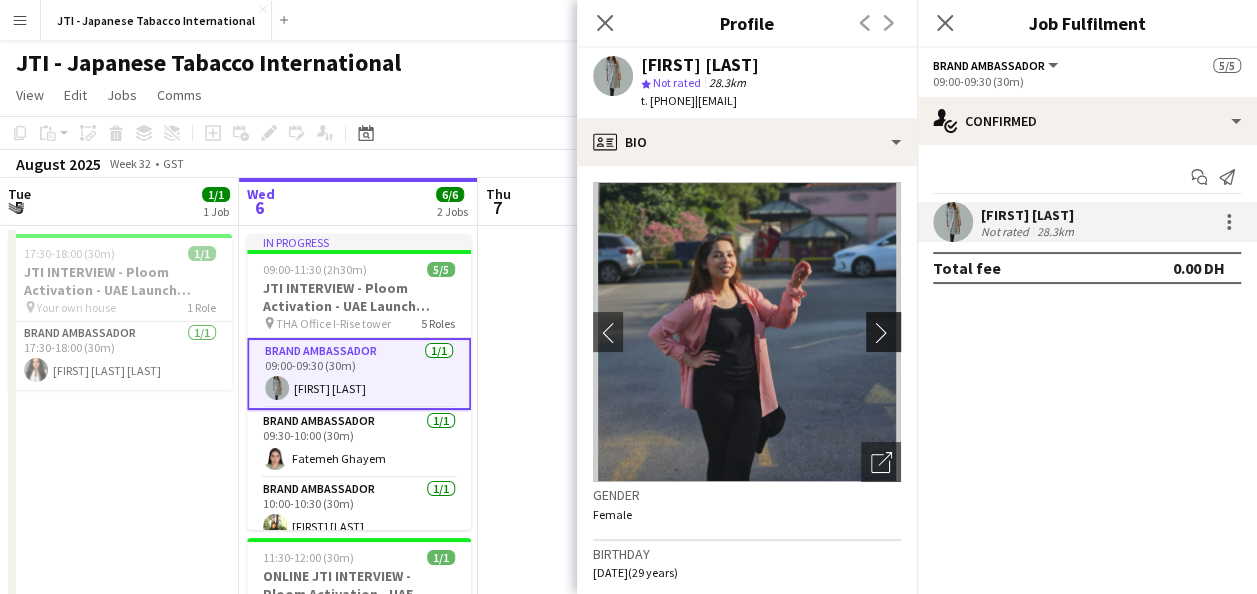 click on "chevron-right" 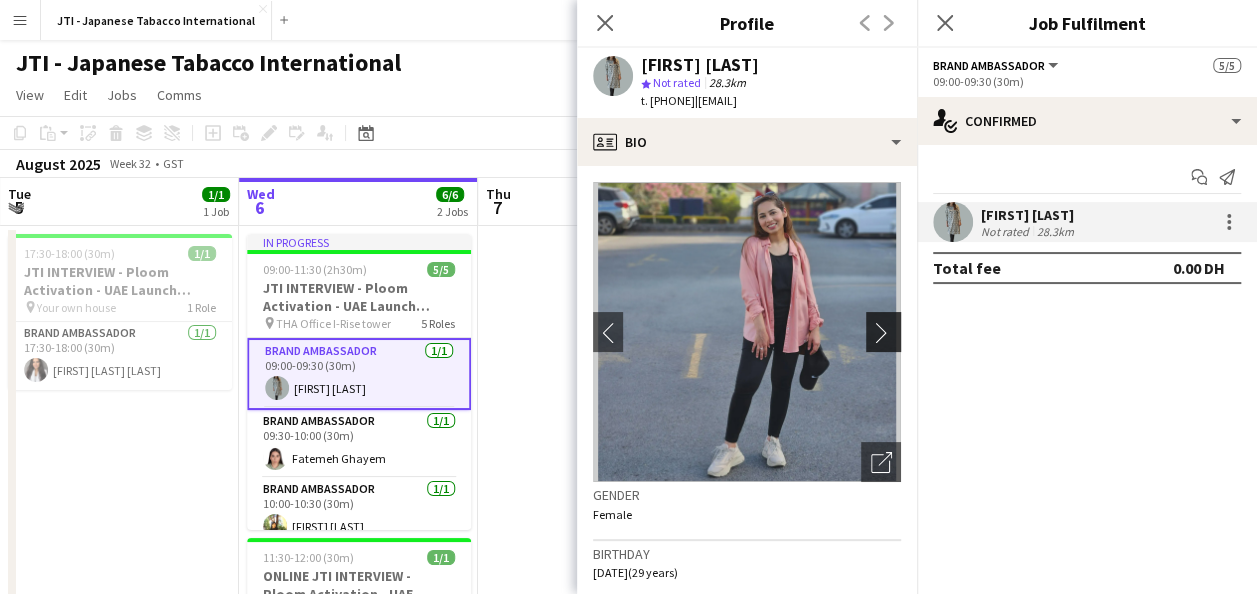 click on "chevron-right" 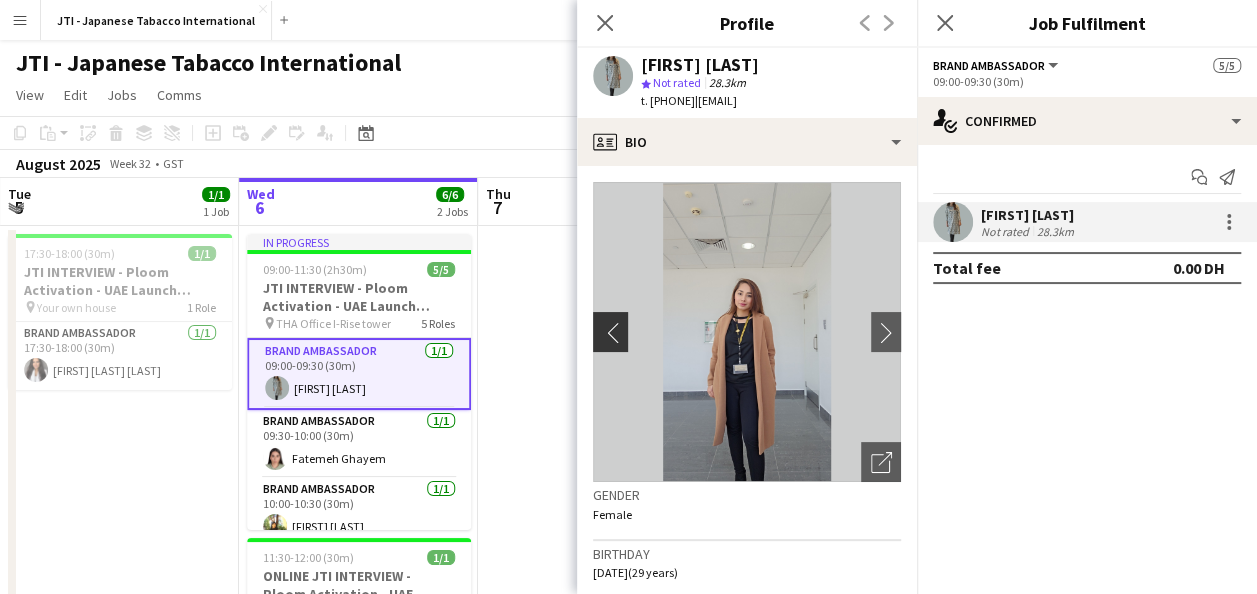 click on "chevron-left" 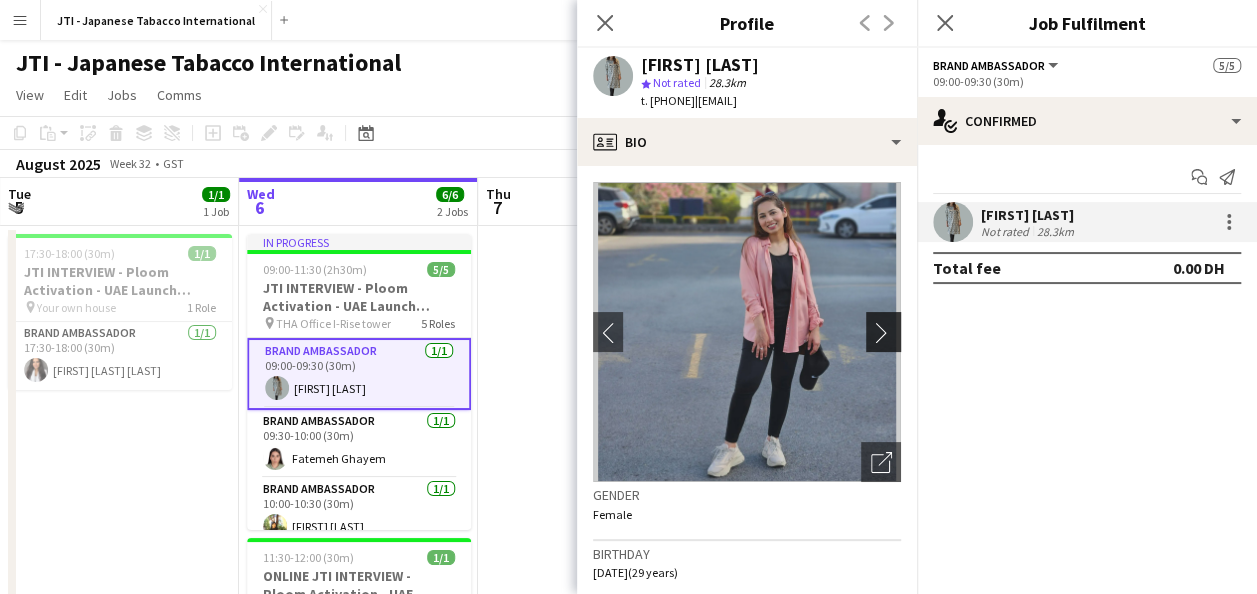 click on "chevron-right" 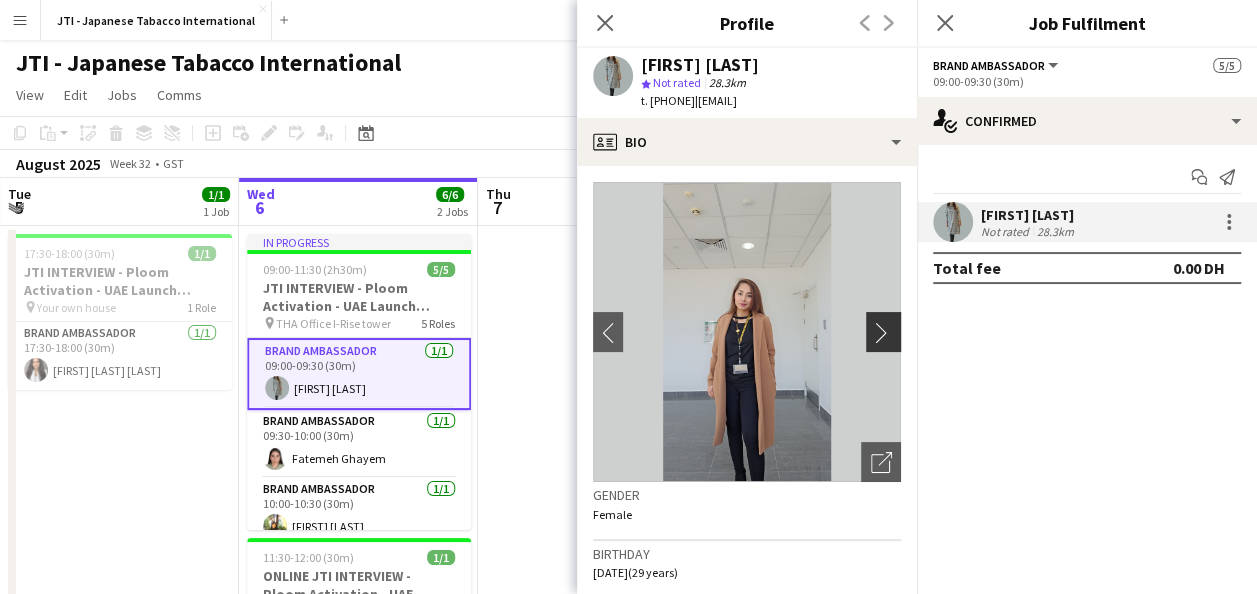 click on "chevron-right" 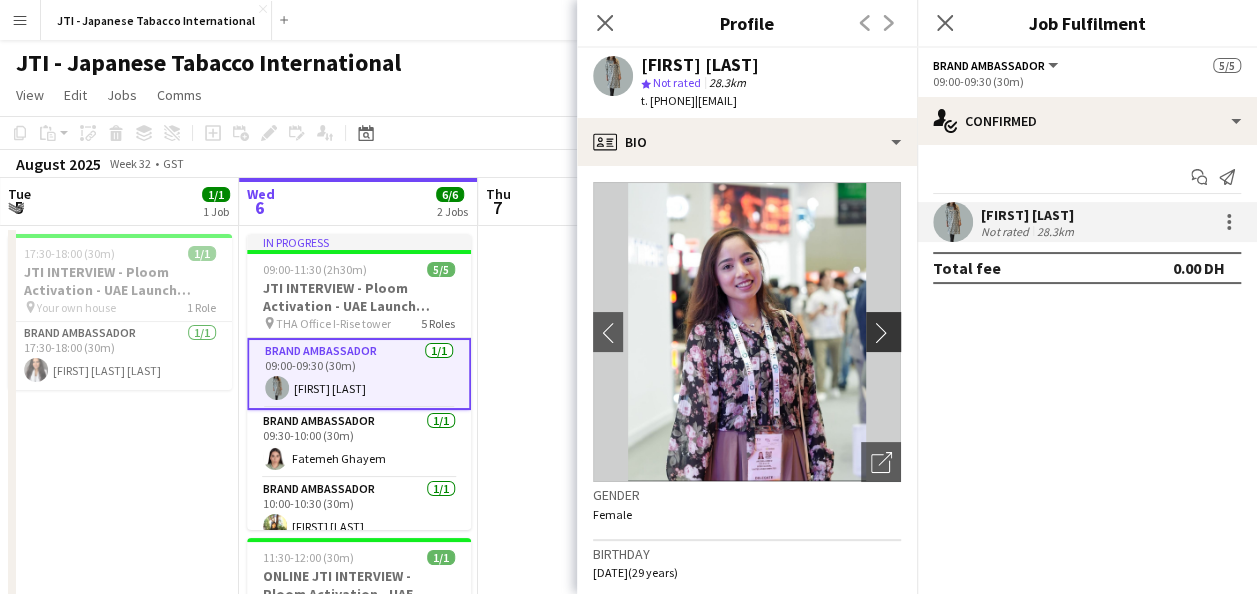 click on "chevron-right" 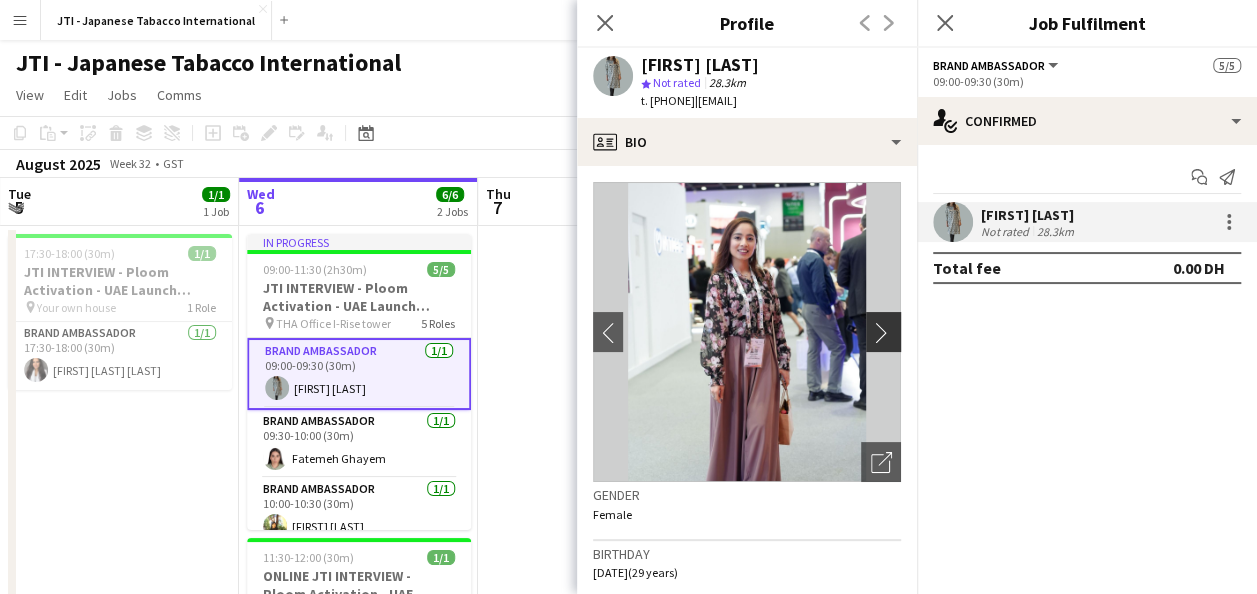 click on "chevron-right" 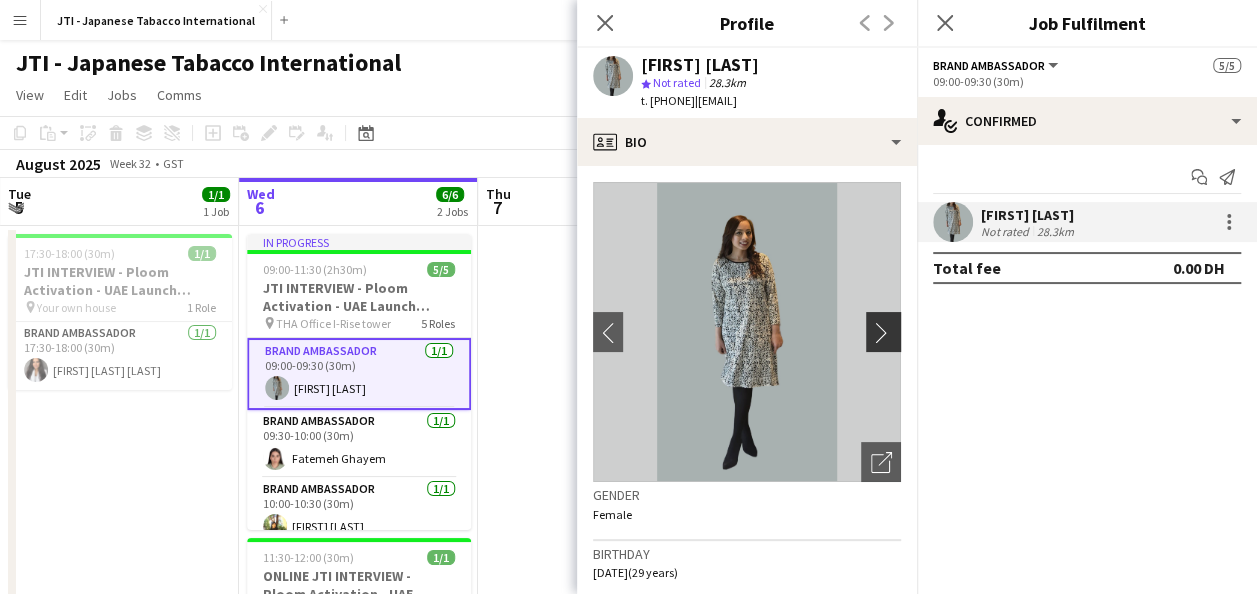 click on "chevron-right" 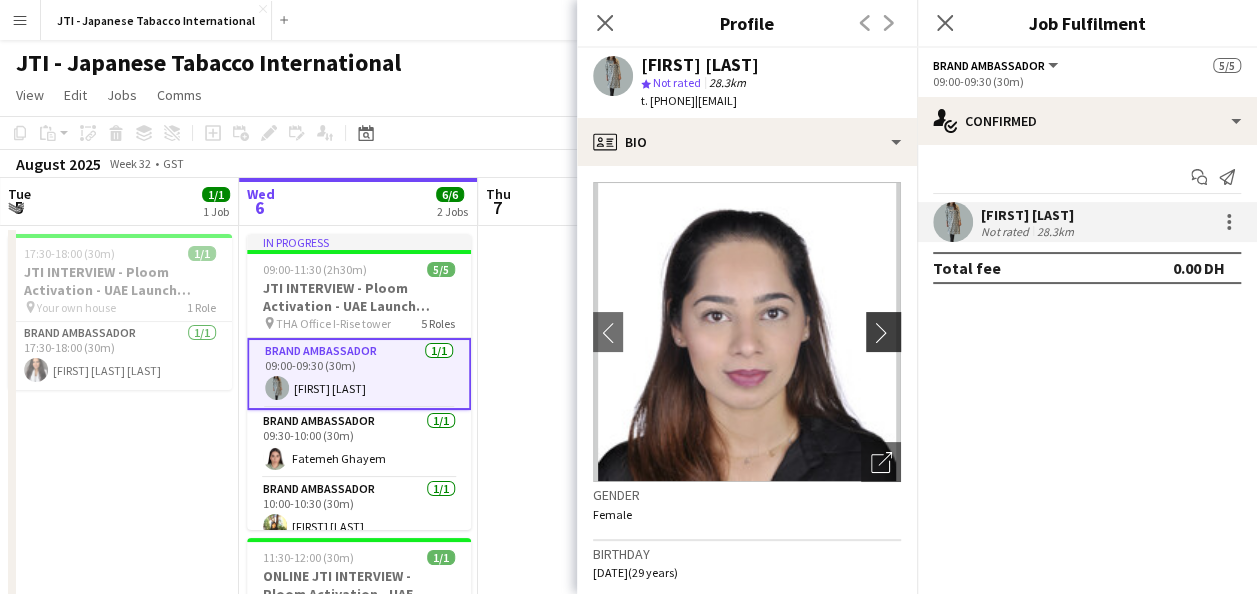 click on "chevron-right" 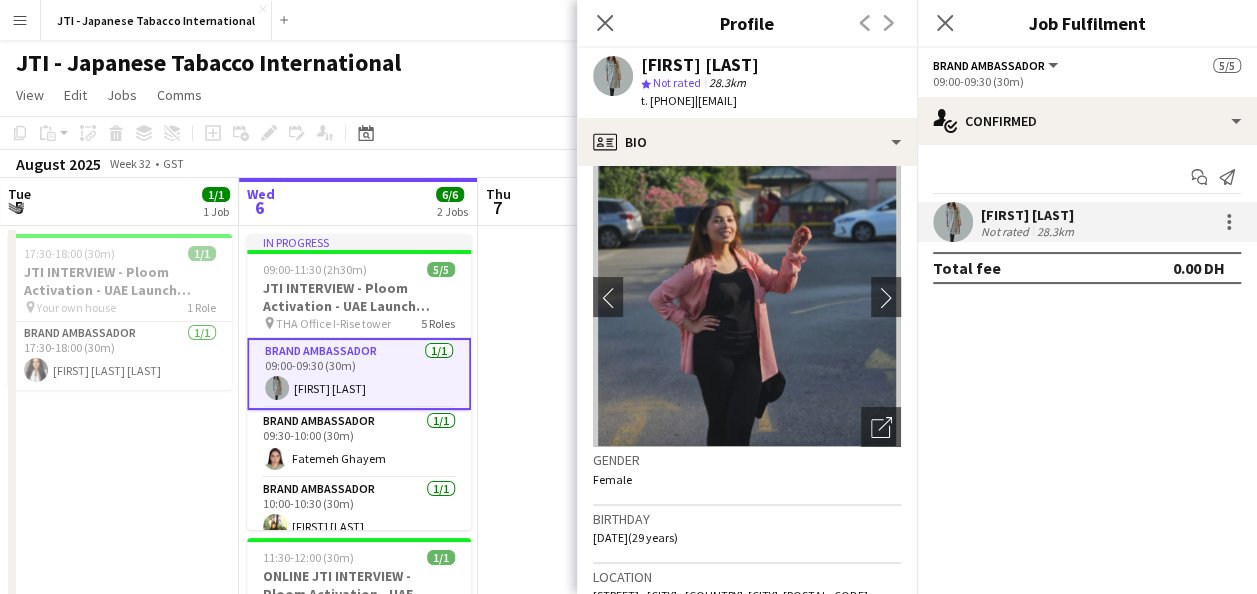 scroll, scrollTop: 0, scrollLeft: 0, axis: both 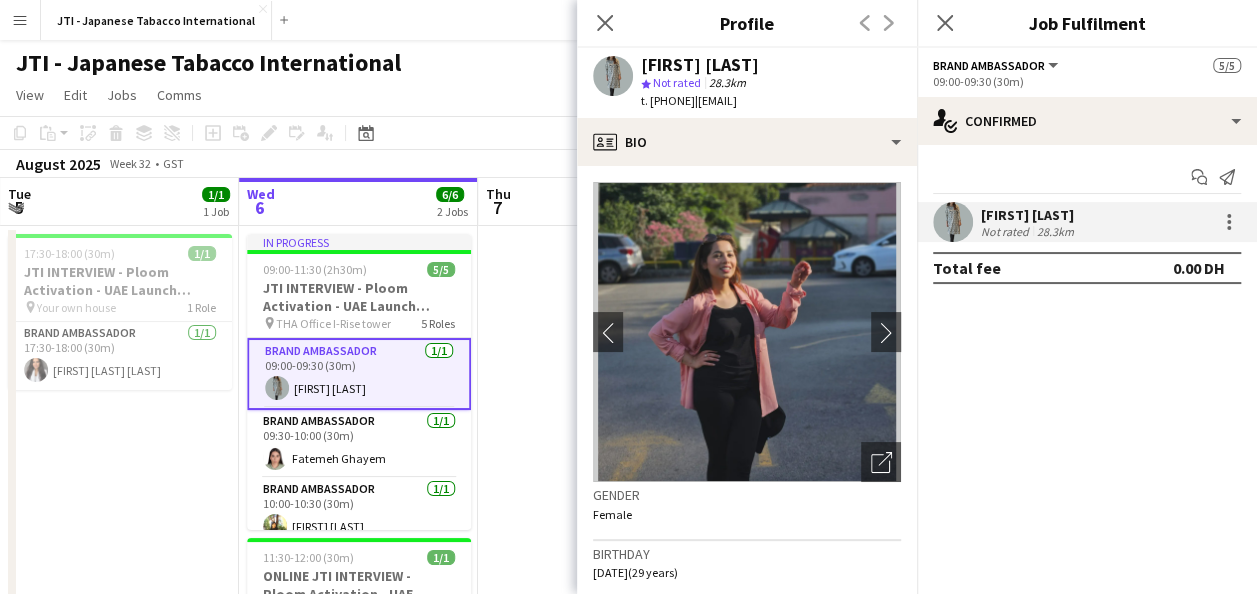 click 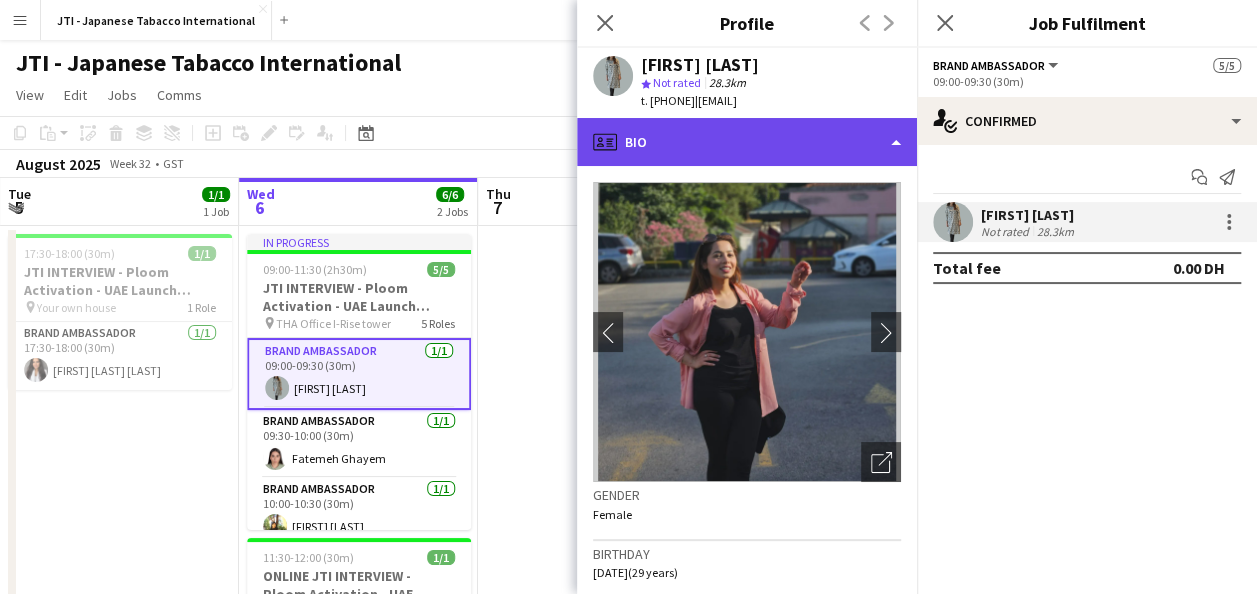 click on "profile
Bio" 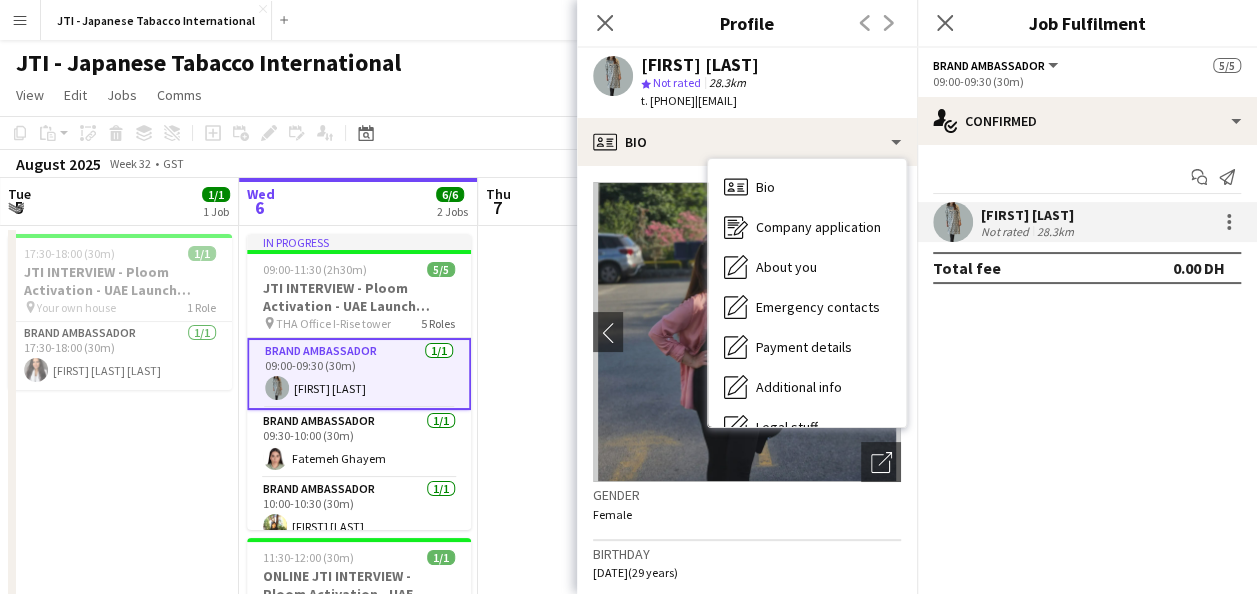 click 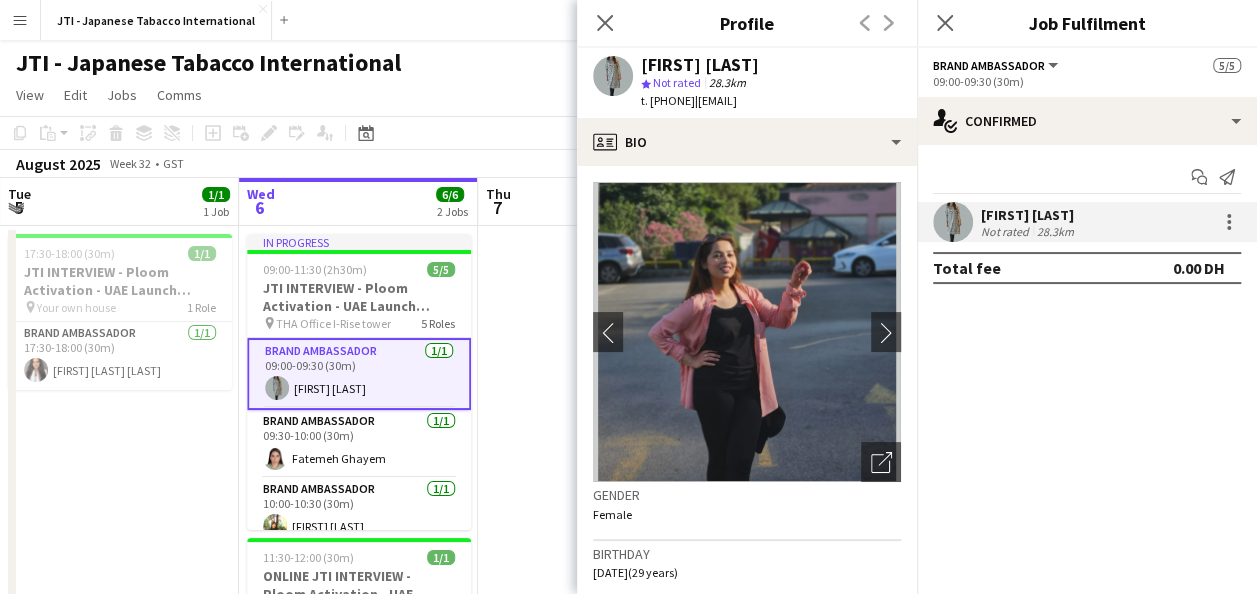 click 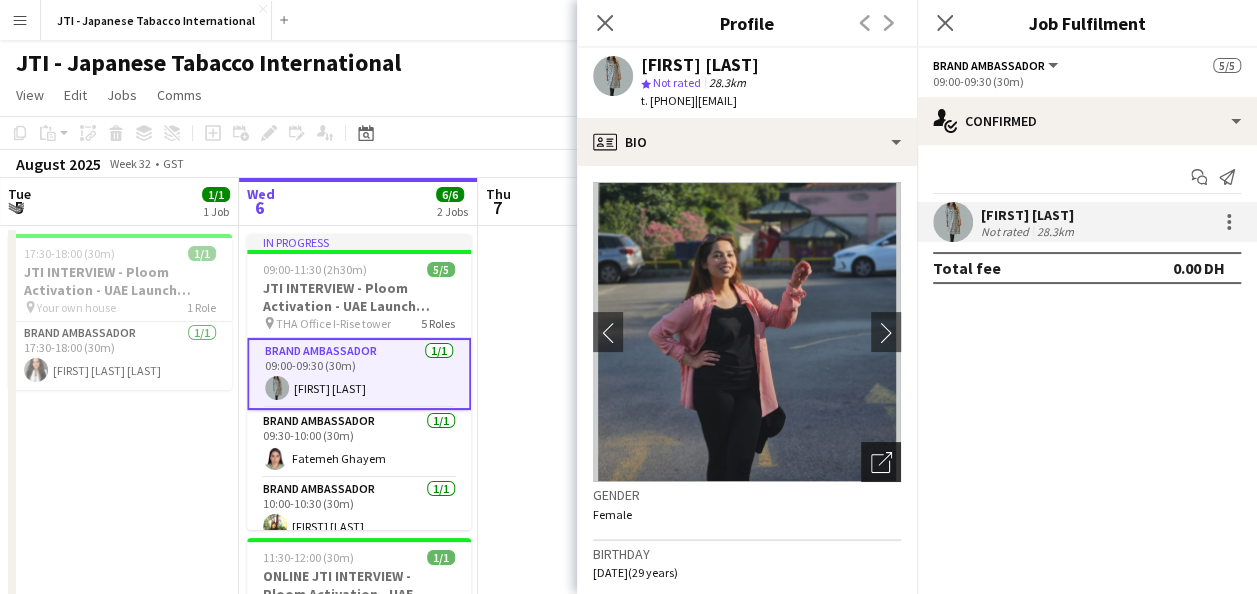 click on "Open photos pop-in" 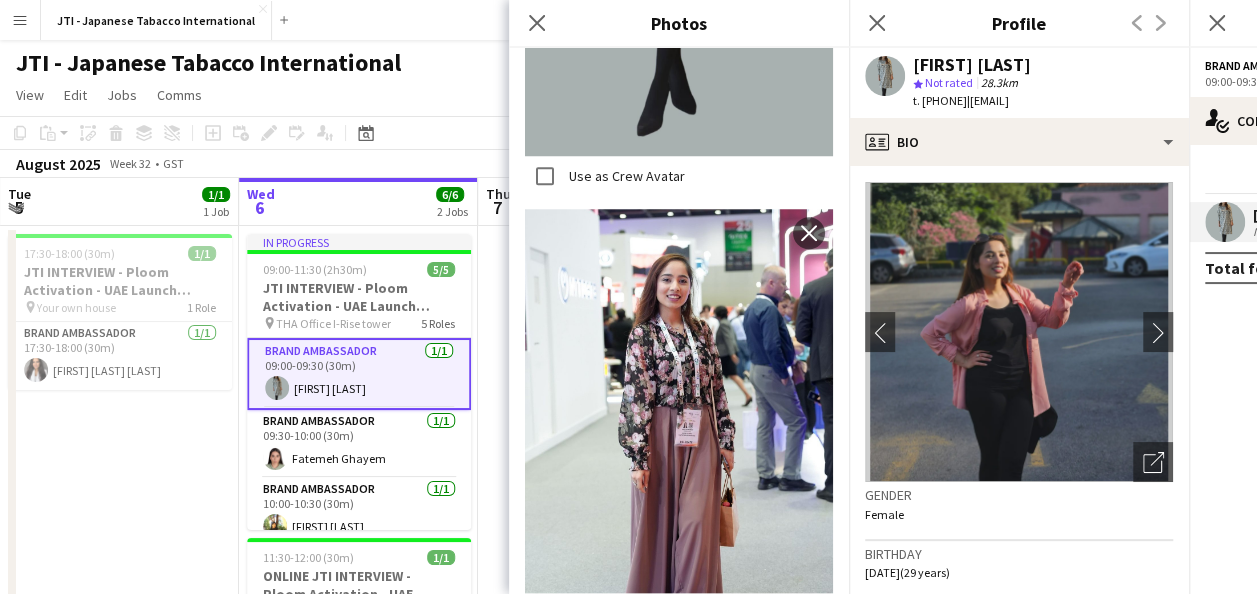 scroll, scrollTop: 839, scrollLeft: 0, axis: vertical 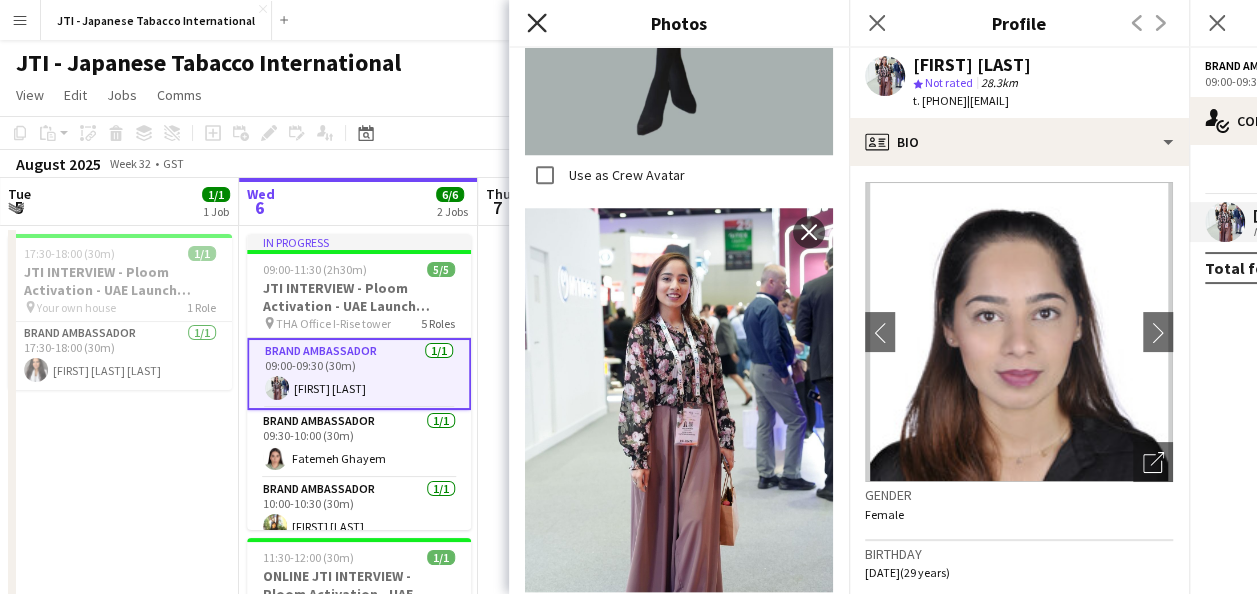click 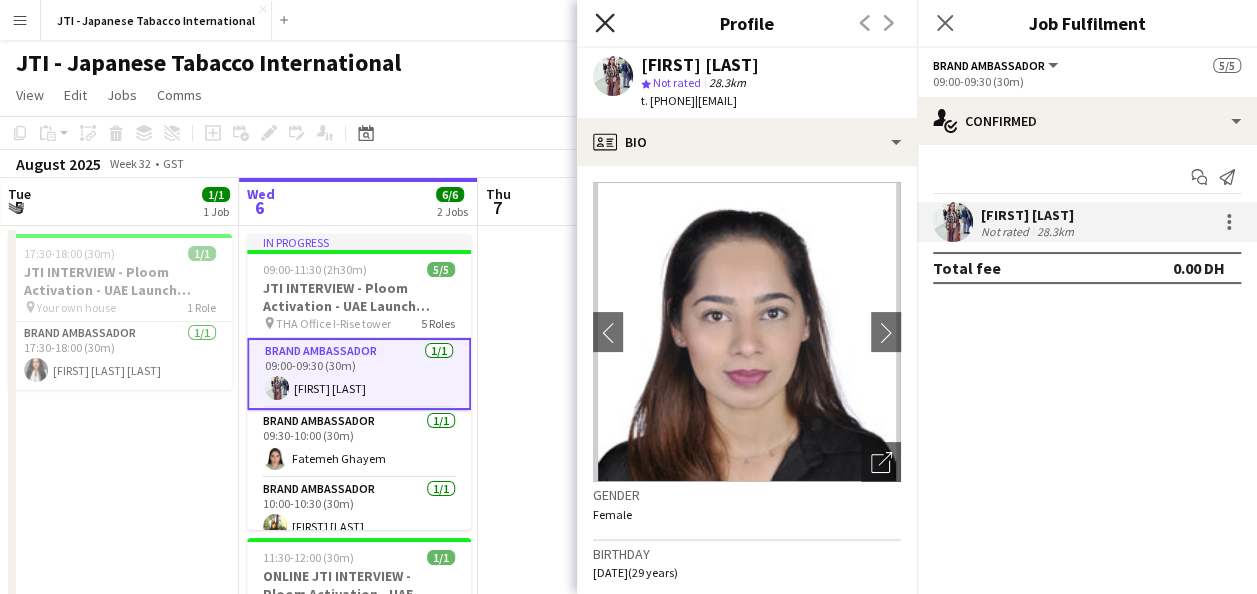 click on "Close pop-in" 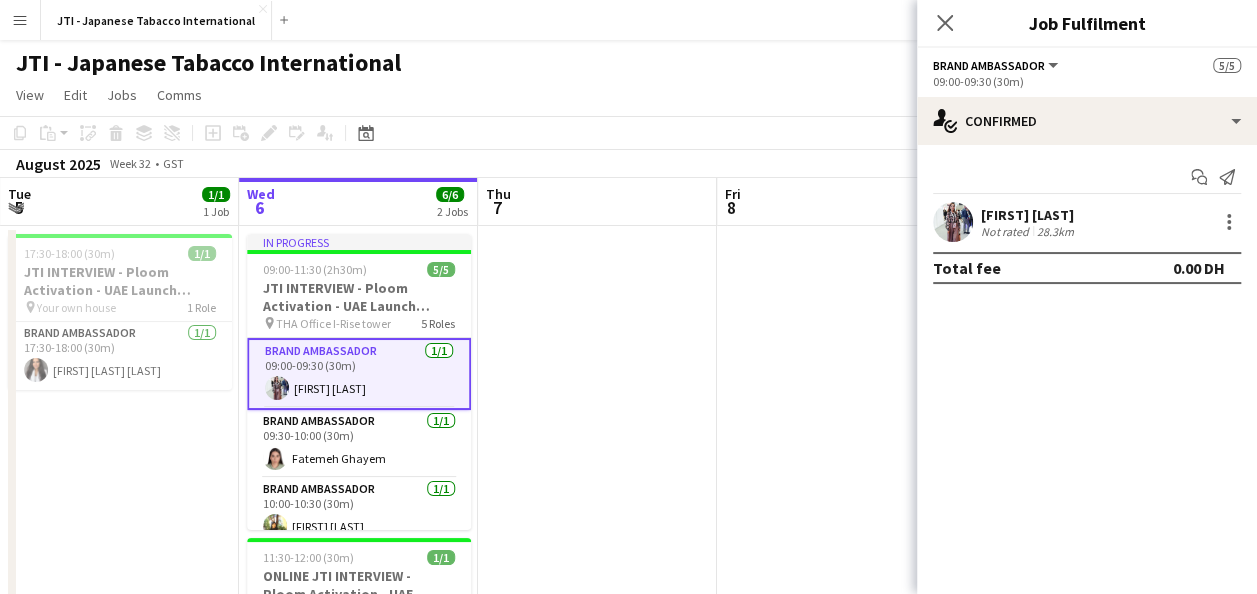 click on "[FIRST] [LAST]" at bounding box center [1029, 215] 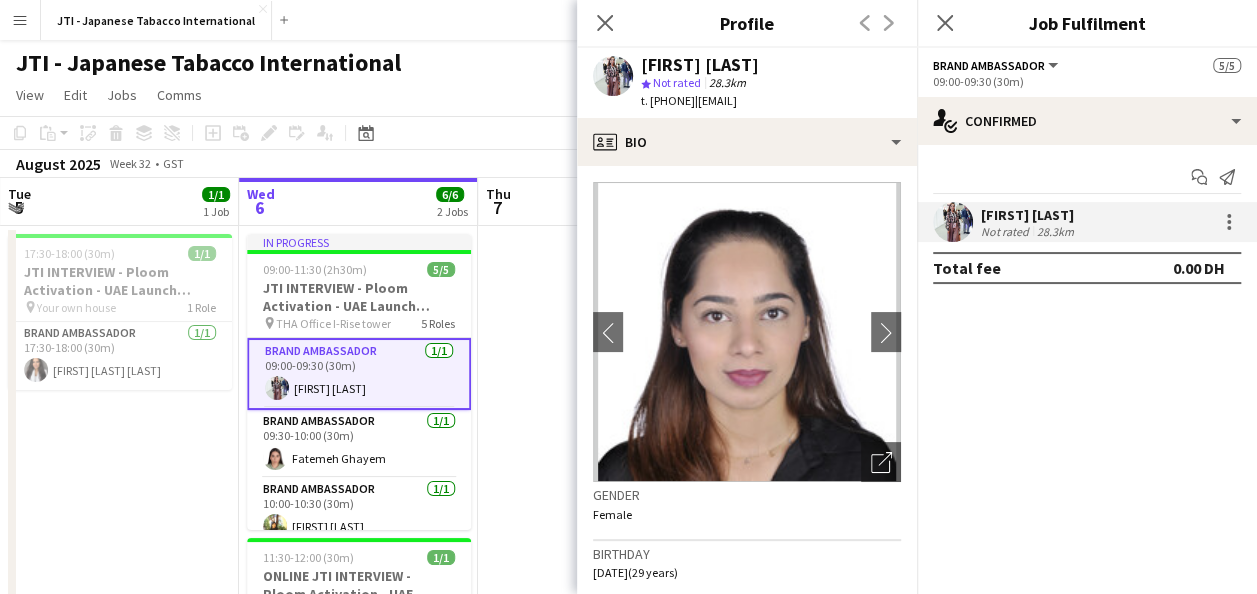 click on "Menu
Boards
Boards   Boards   All jobs   Status
Workforce
Workforce   My Workforce   Recruiting
Comms
Comms
Pay
Pay   Approvals
Platform Settings
Platform Settings   Your settings
Training Academy
Training Academy
Knowledge Base
Knowledge Base
Product Updates
Product Updates   Log Out   Privacy   JTI - Japanese Tabacco International
Close
Add
Help
Notifications" at bounding box center [628, 20] 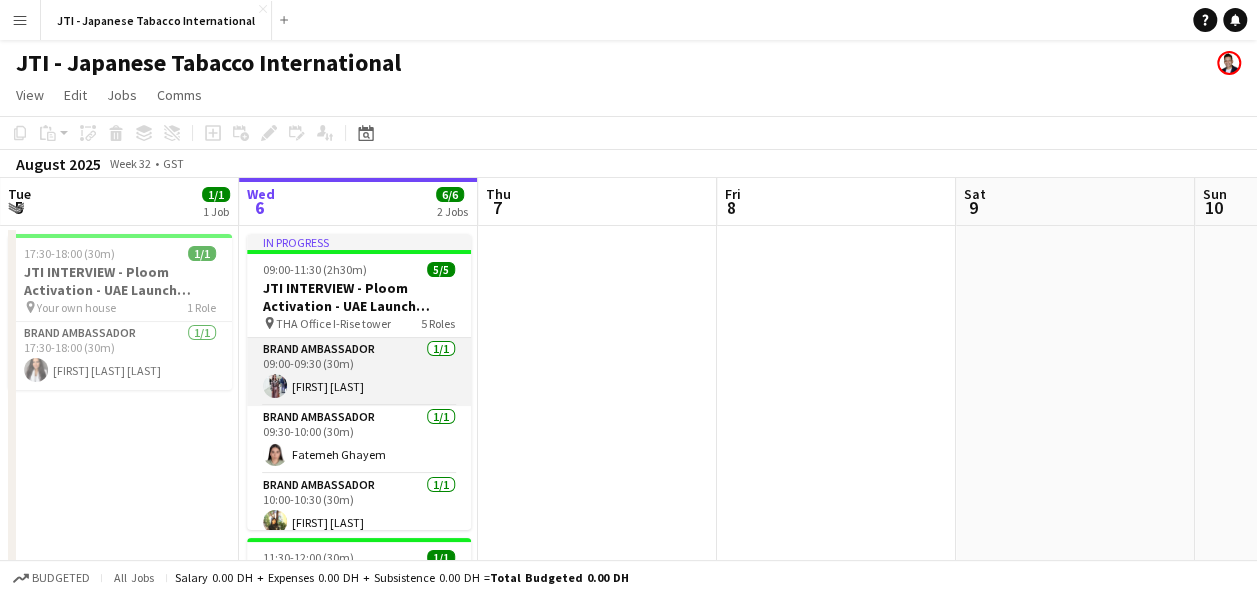 scroll, scrollTop: 0, scrollLeft: 477, axis: horizontal 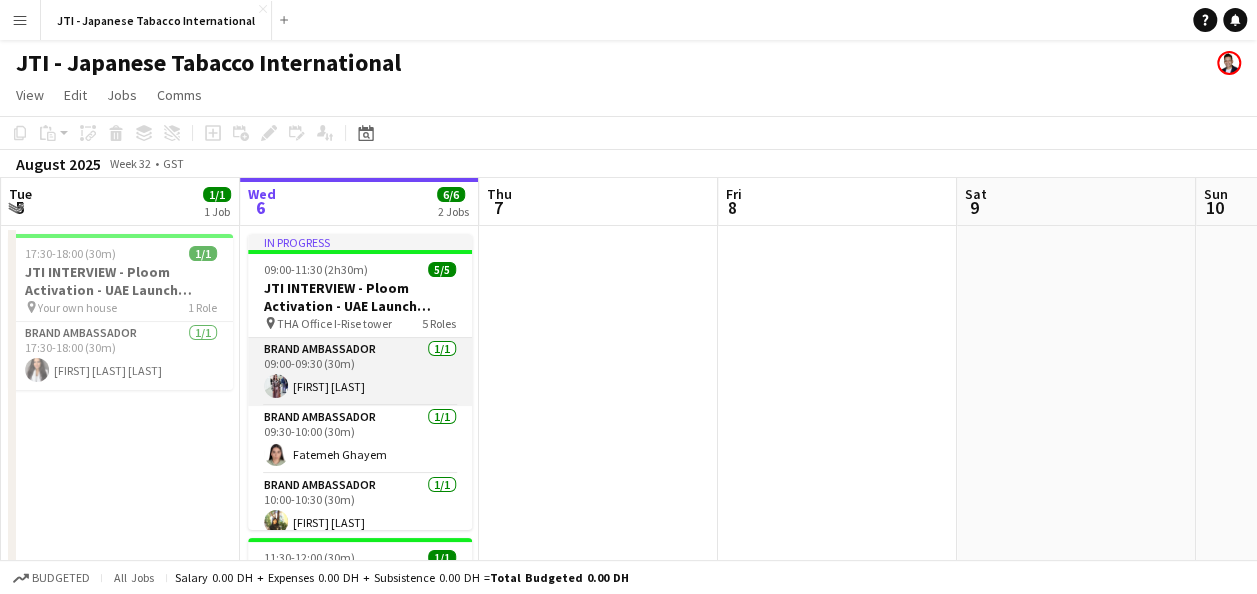 drag, startPoint x: 322, startPoint y: 384, endPoint x: 309, endPoint y: 374, distance: 16.40122 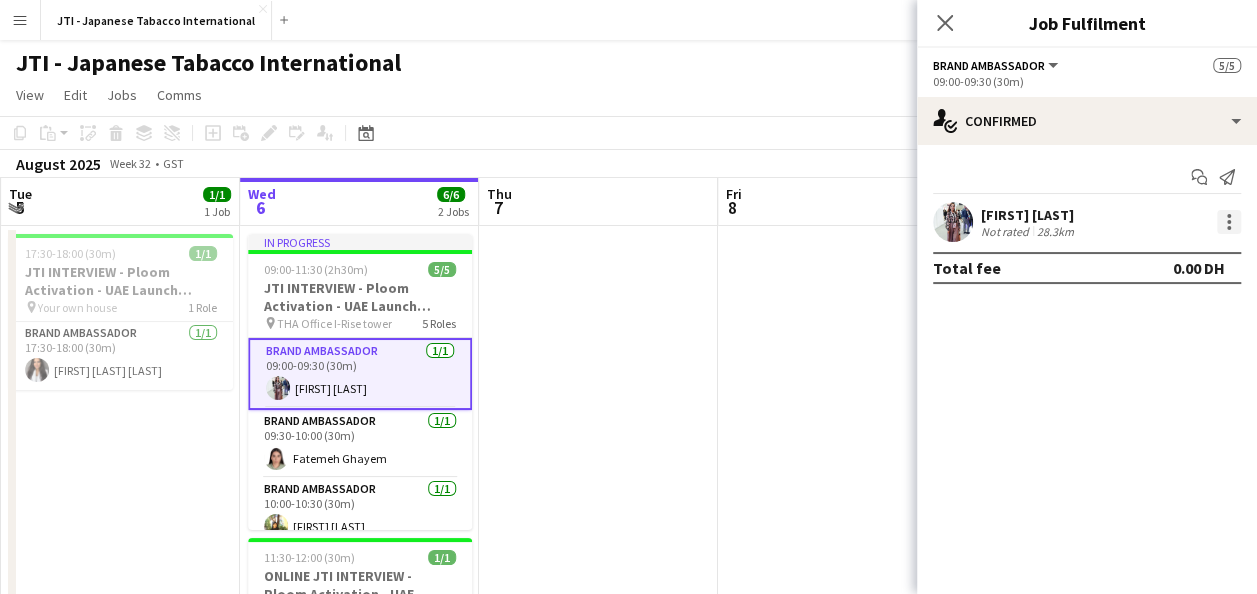 click at bounding box center (1229, 216) 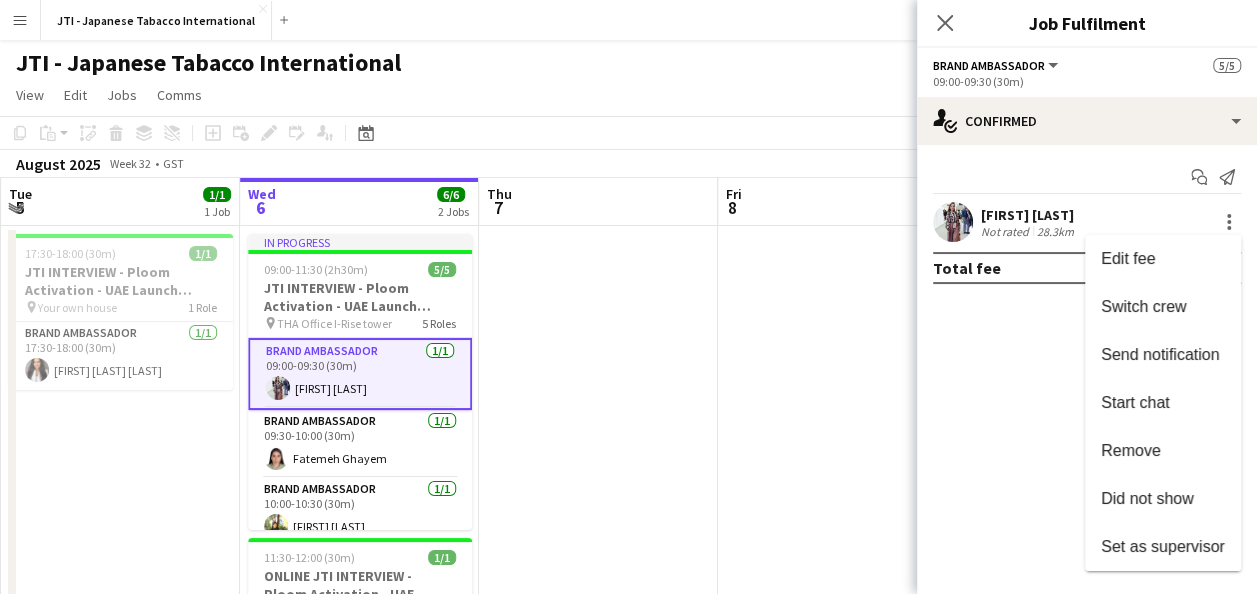 click at bounding box center (628, 297) 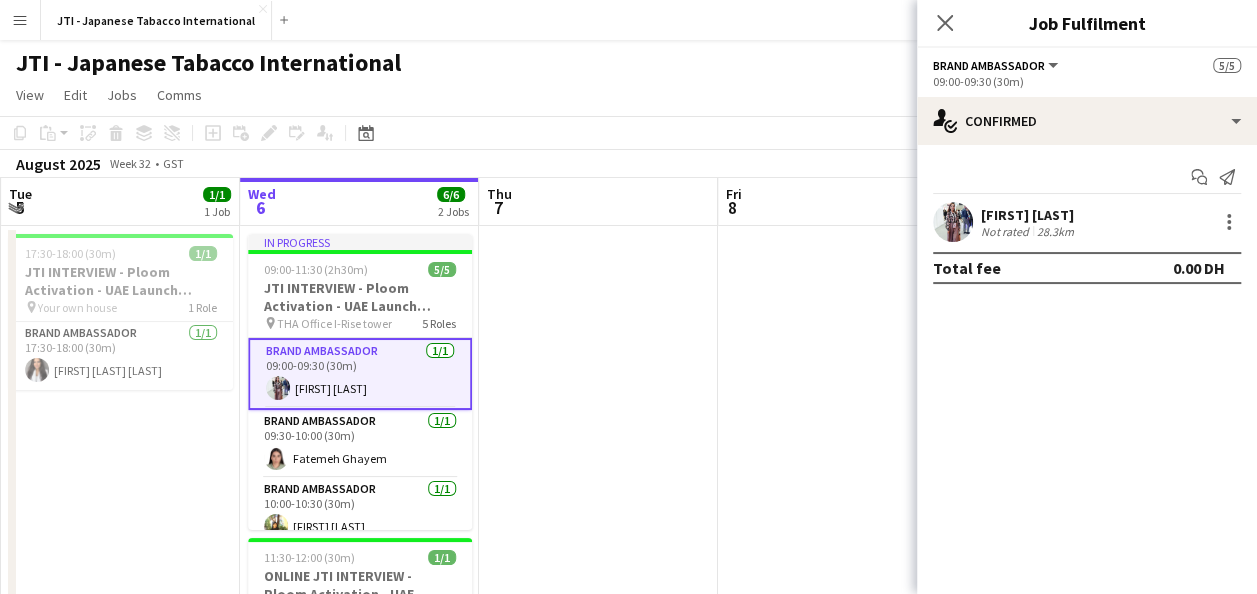 click on "[FIRST] [LAST]" at bounding box center [1029, 215] 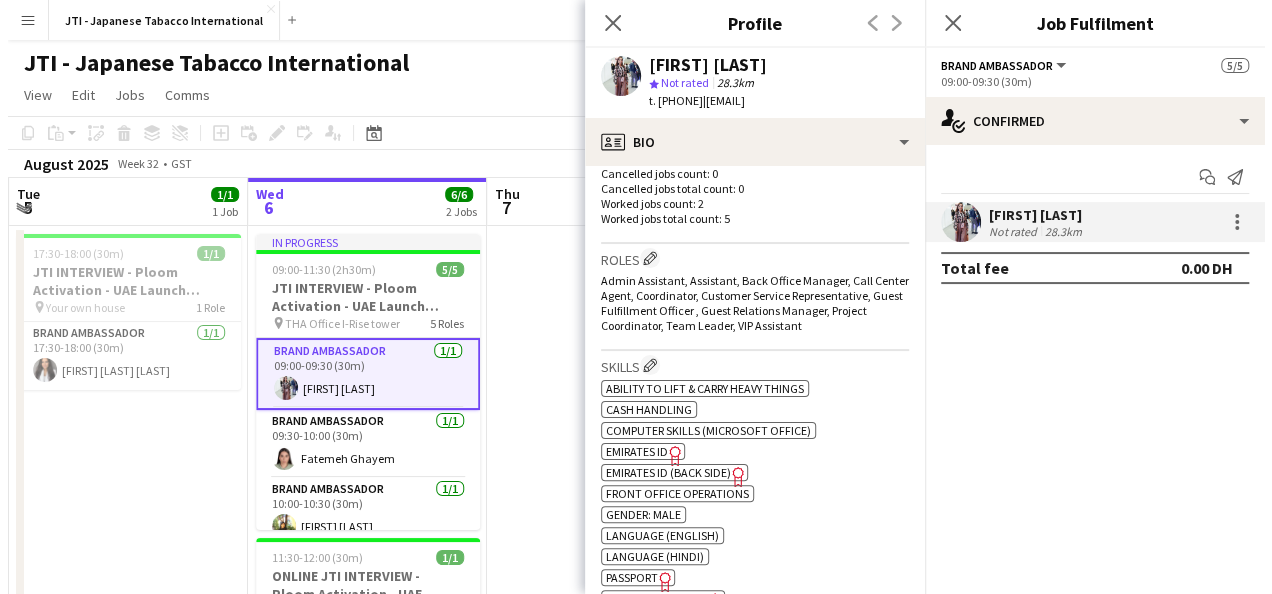 scroll, scrollTop: 592, scrollLeft: 0, axis: vertical 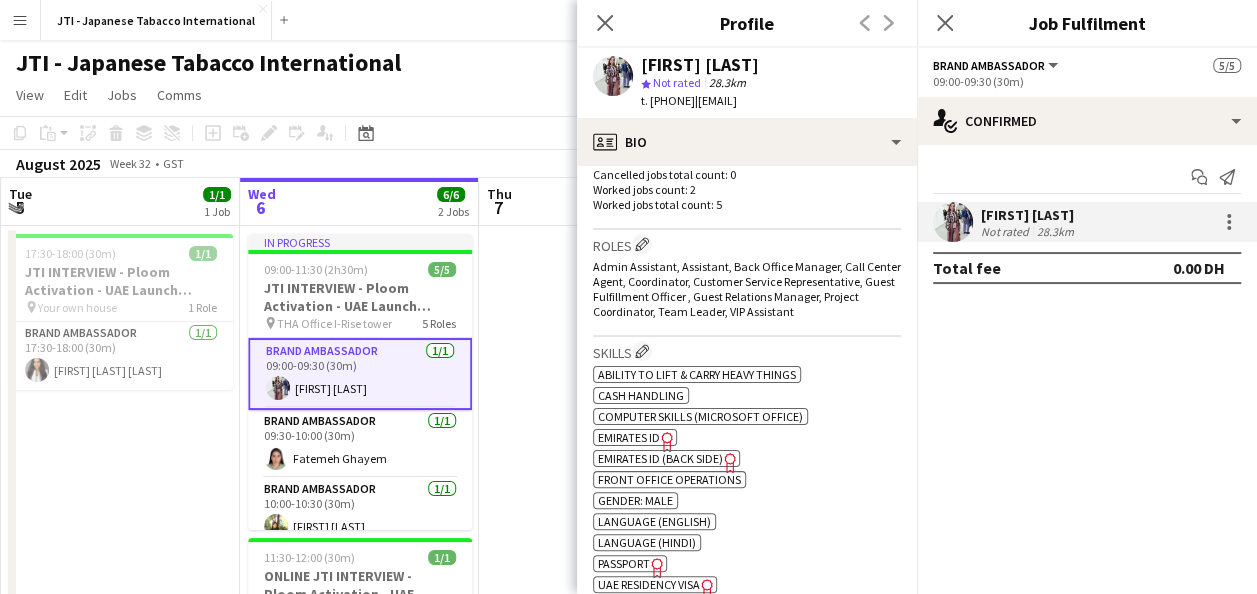click on "Send notification
[FIRST] [LAST]   Not rated   28.3km   Total fee   0.00 DH" 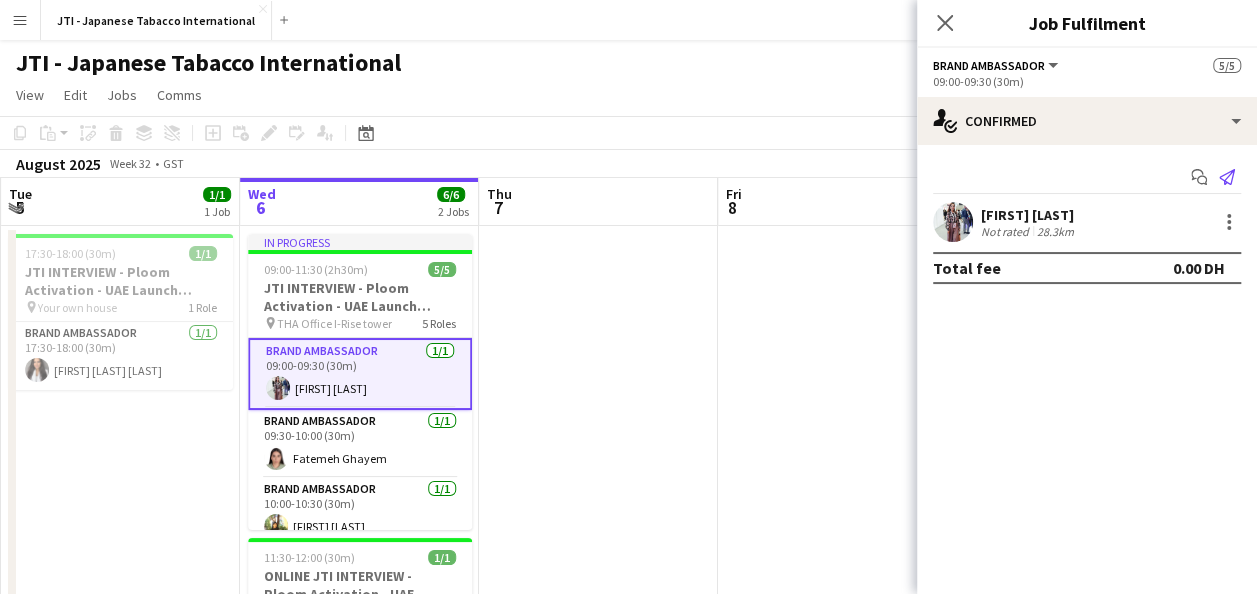 click on "Send notification" 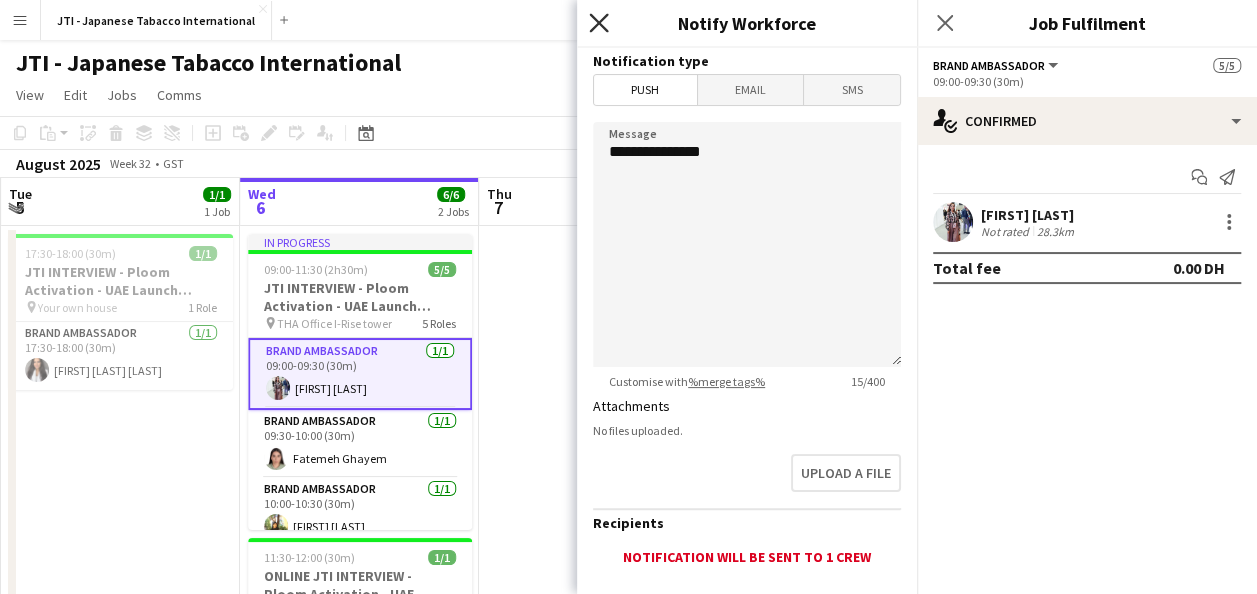 click 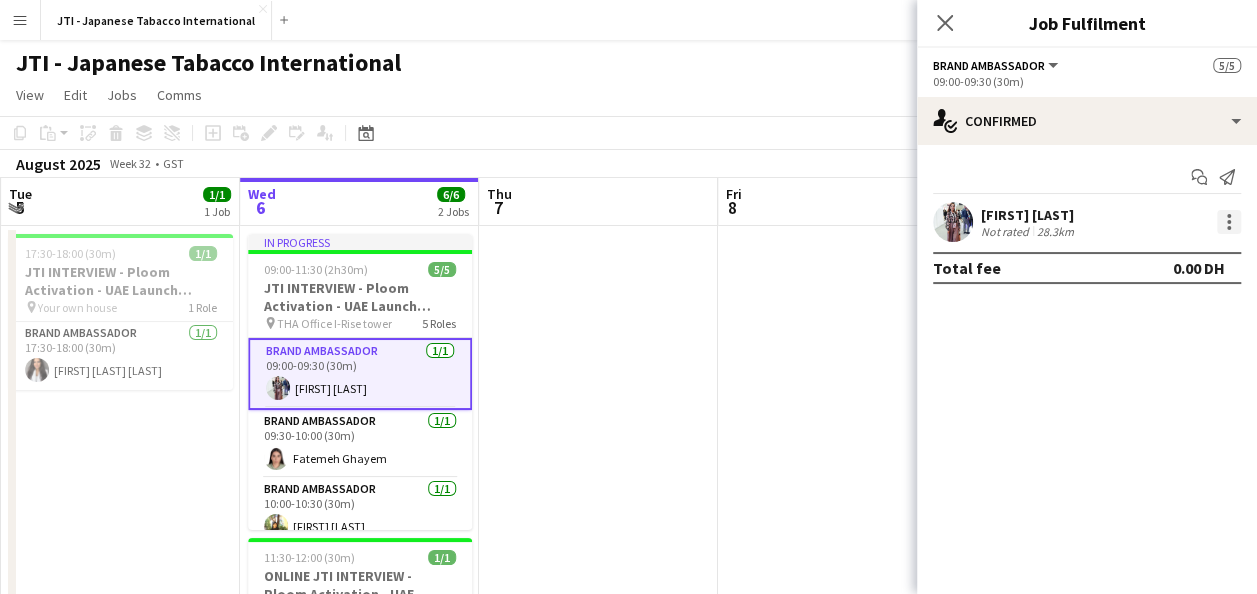 click at bounding box center (1229, 222) 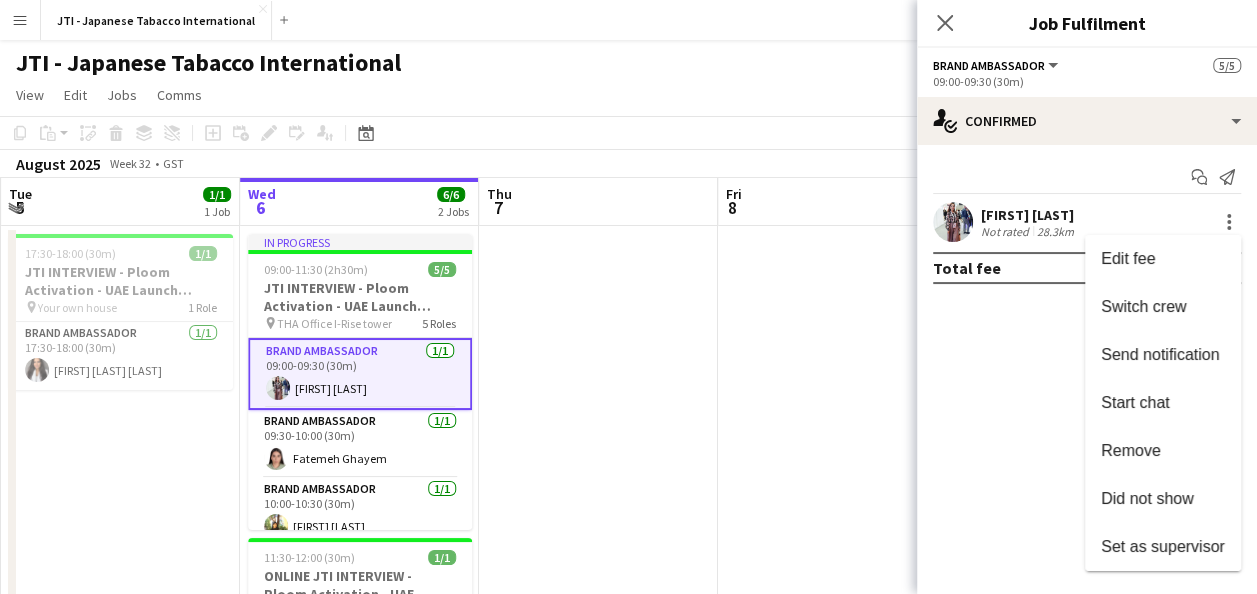 click at bounding box center [628, 297] 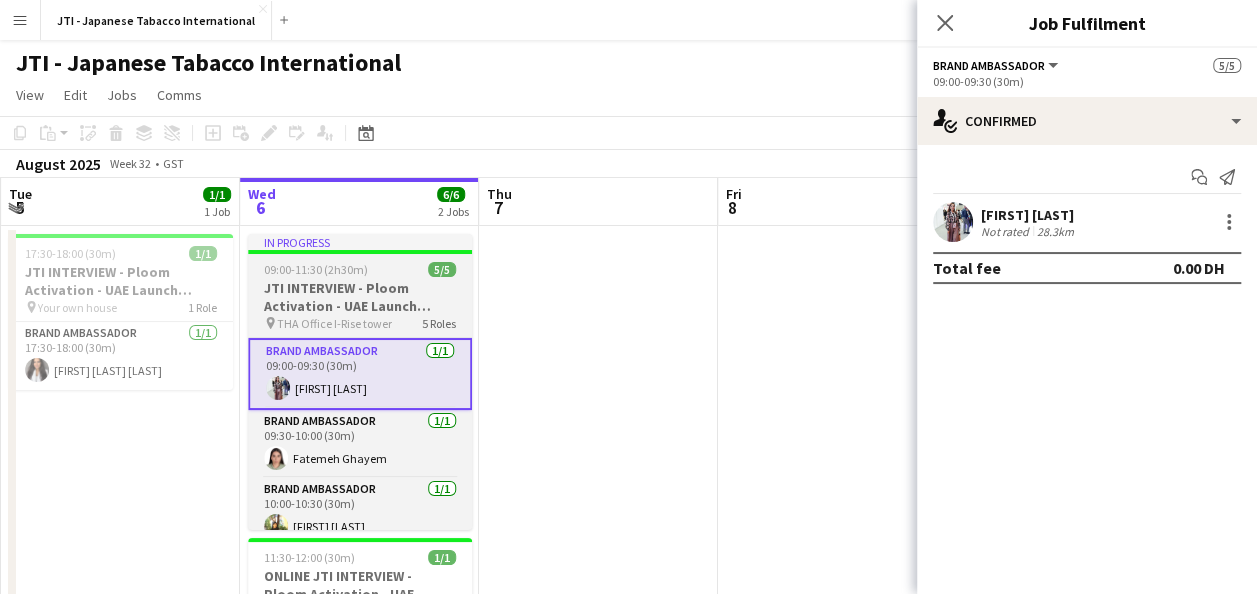 click on "JTI INTERVIEW - Ploom Activation - UAE Launch Program" at bounding box center (360, 297) 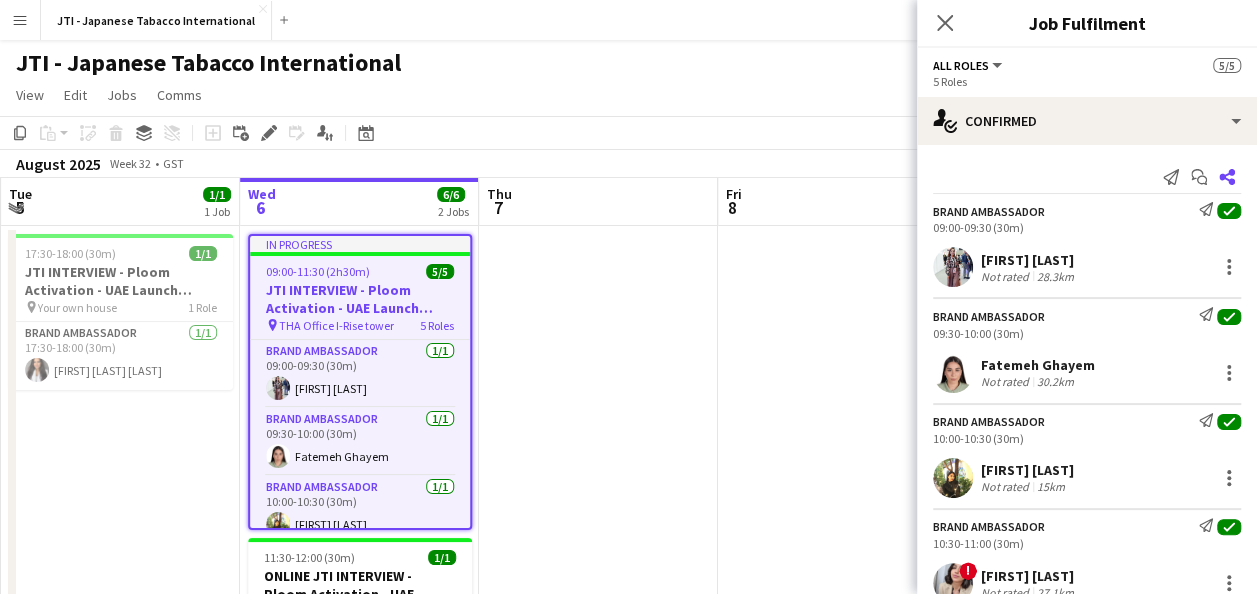 click on "Share" 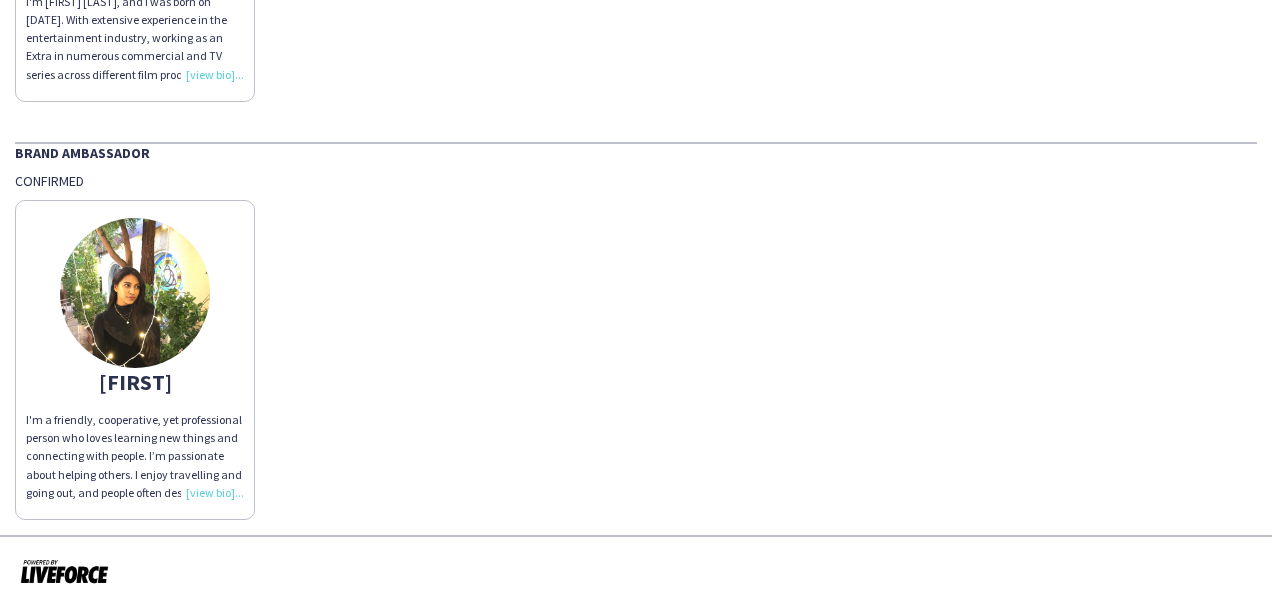 scroll, scrollTop: 1698, scrollLeft: 0, axis: vertical 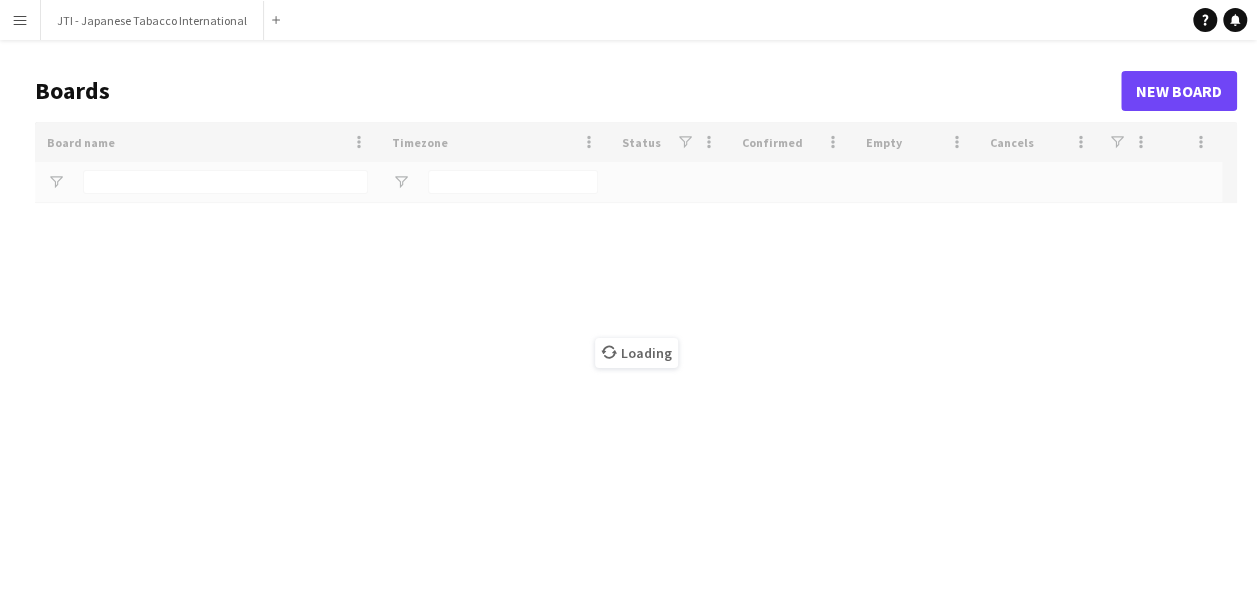 type on "***" 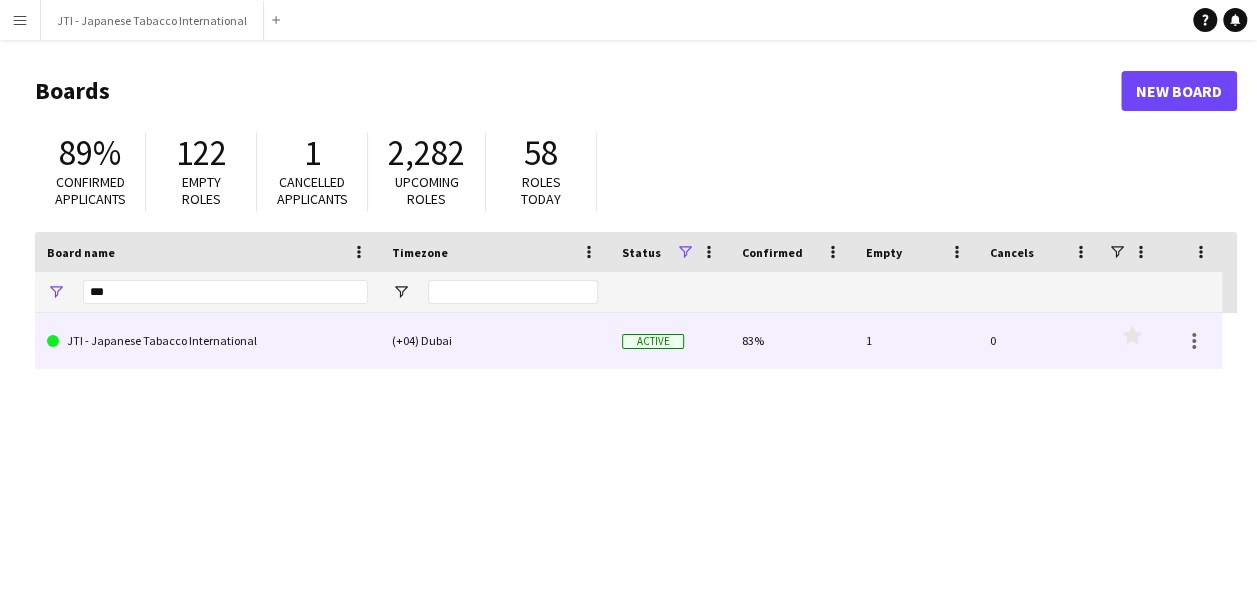 click on "JTI - Japanese Tabacco International" 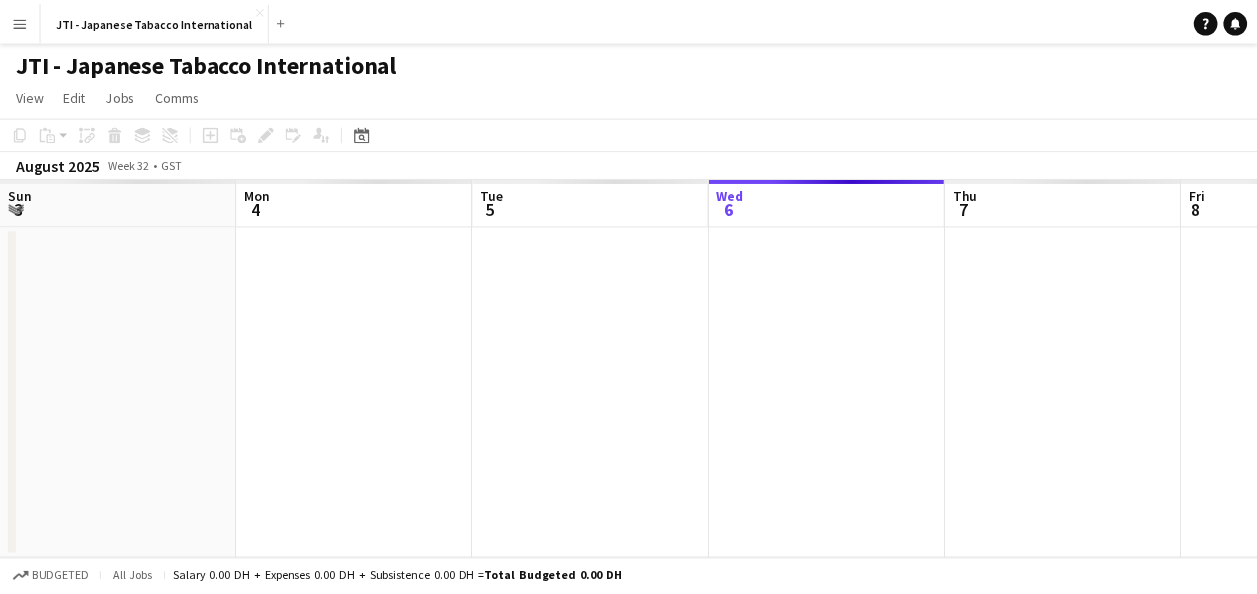 scroll, scrollTop: 0, scrollLeft: 478, axis: horizontal 